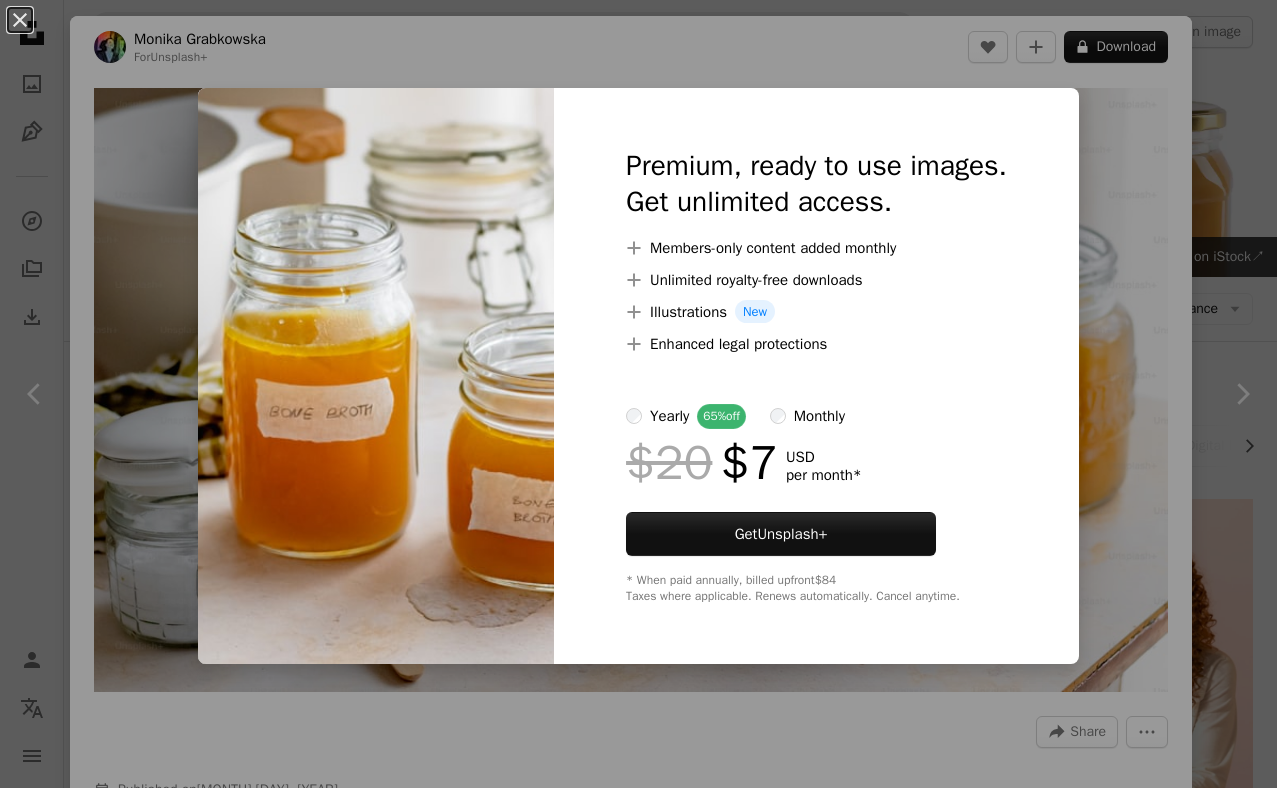 scroll, scrollTop: 3190, scrollLeft: 0, axis: vertical 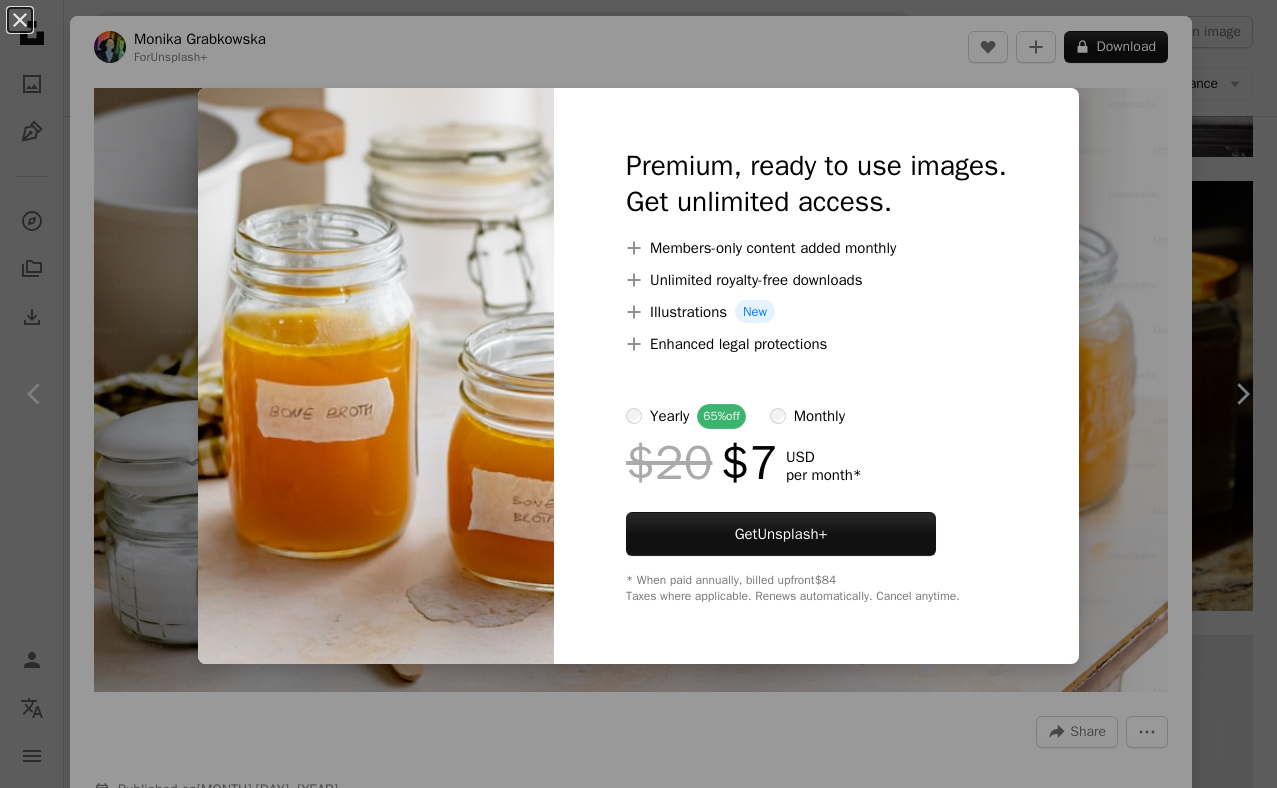 click on "An X shape Premium, ready to use images. Get unlimited access. A plus sign Members-only content added monthly A plus sign Unlimited royalty-free downloads A plus sign Illustrations  New A plus sign Enhanced legal protections yearly 65%  off monthly $20   $7 USD per month * Get  Unsplash+ * When paid annually, billed upfront  $84 Taxes where applicable. Renews automatically. Cancel anytime." at bounding box center (638, 394) 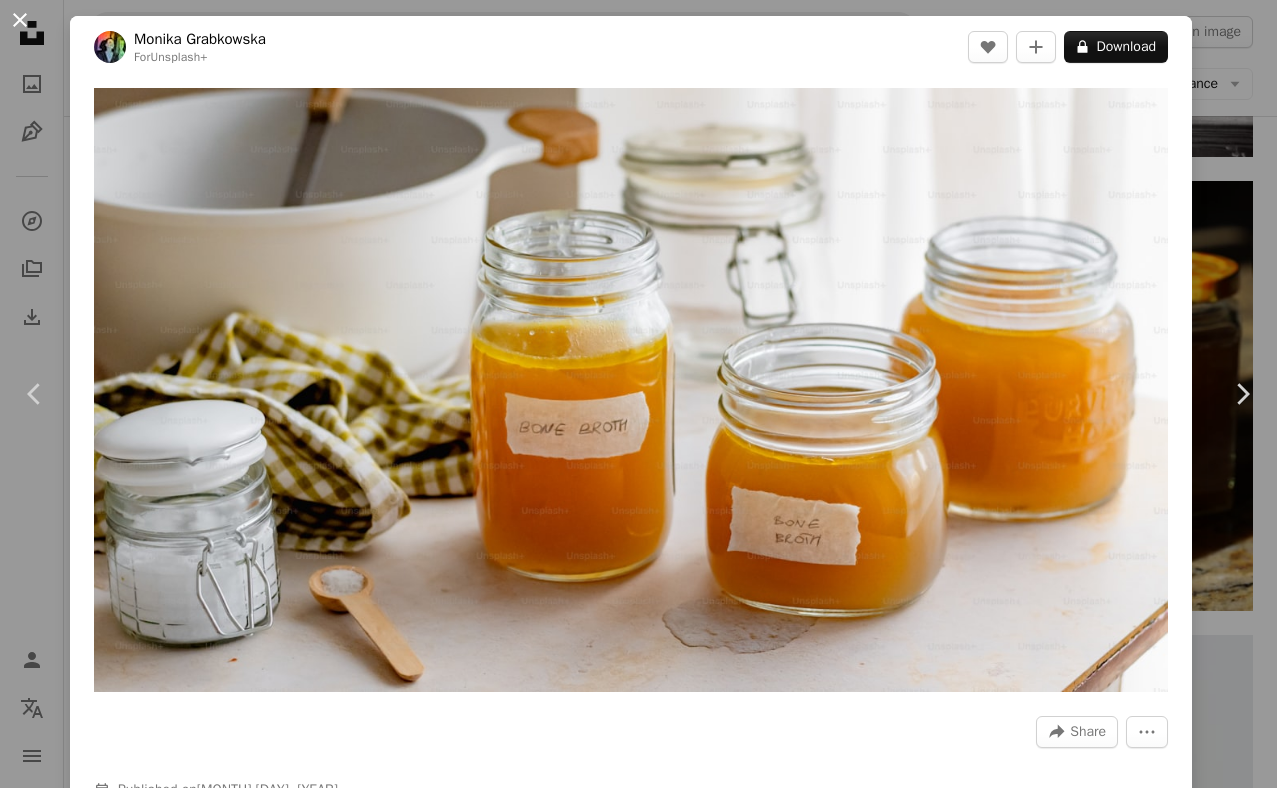 click on "An X shape" at bounding box center (20, 20) 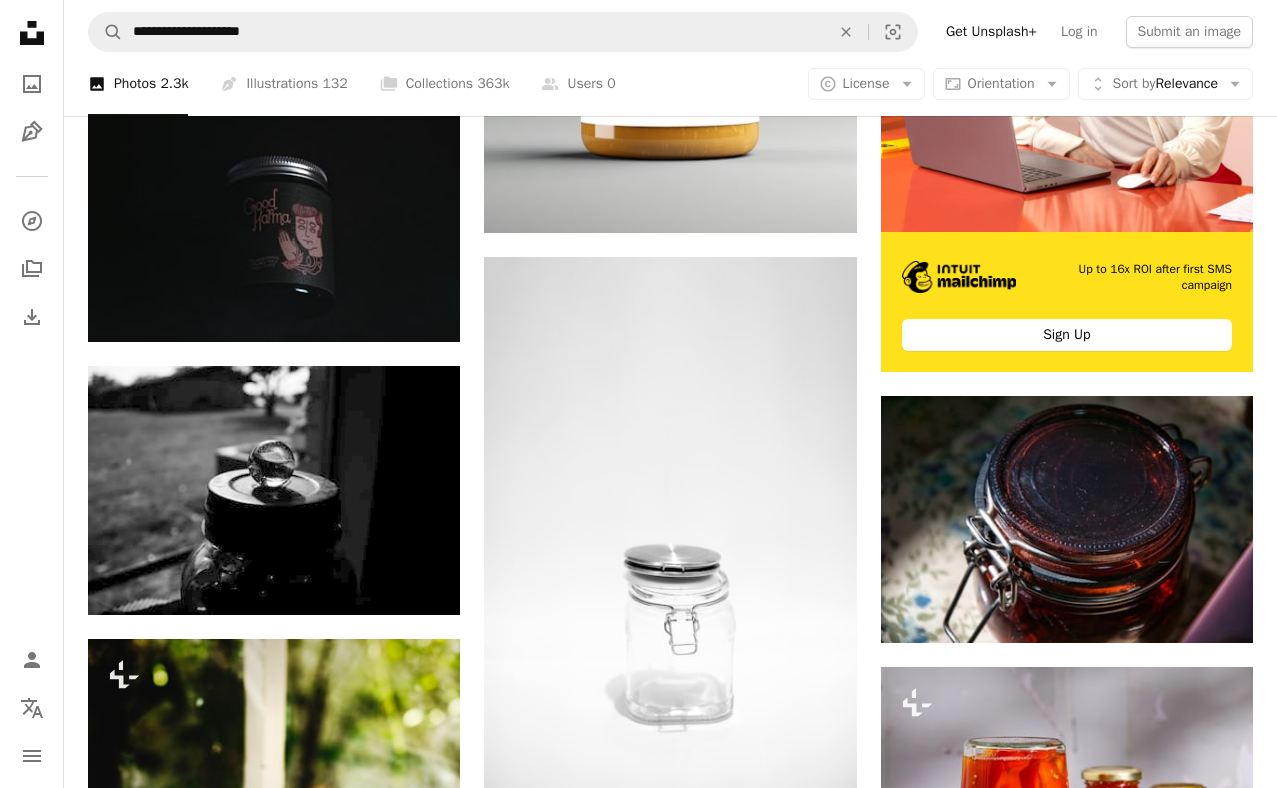 scroll, scrollTop: 0, scrollLeft: 0, axis: both 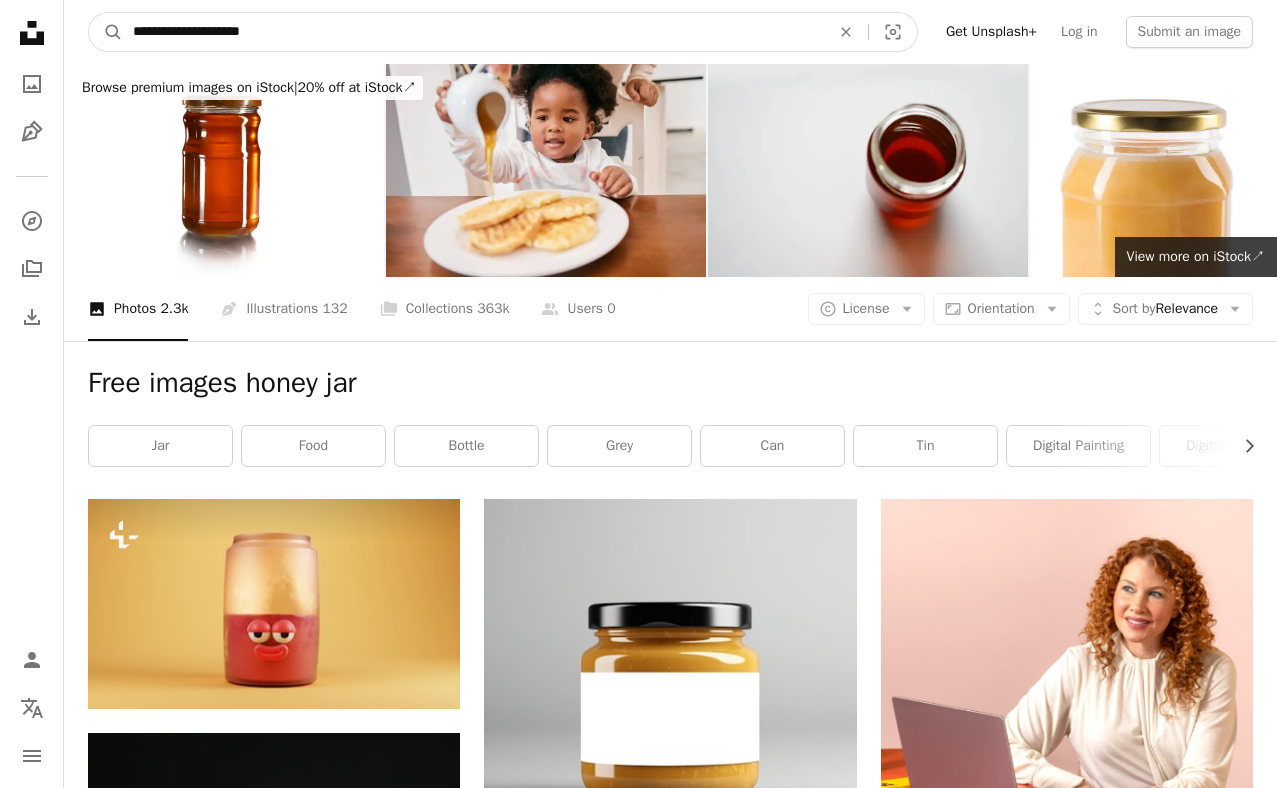 click on "**********" at bounding box center [473, 32] 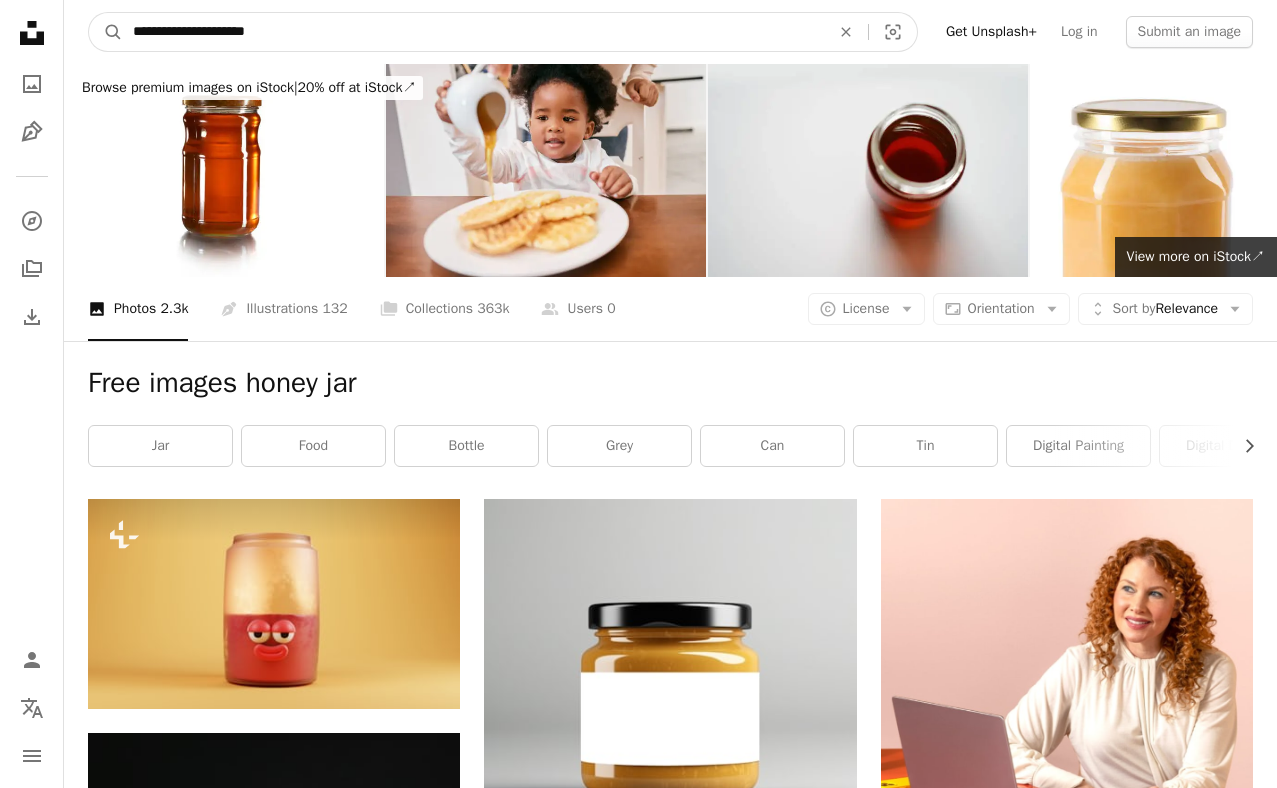 click on "A magnifying glass" at bounding box center [106, 32] 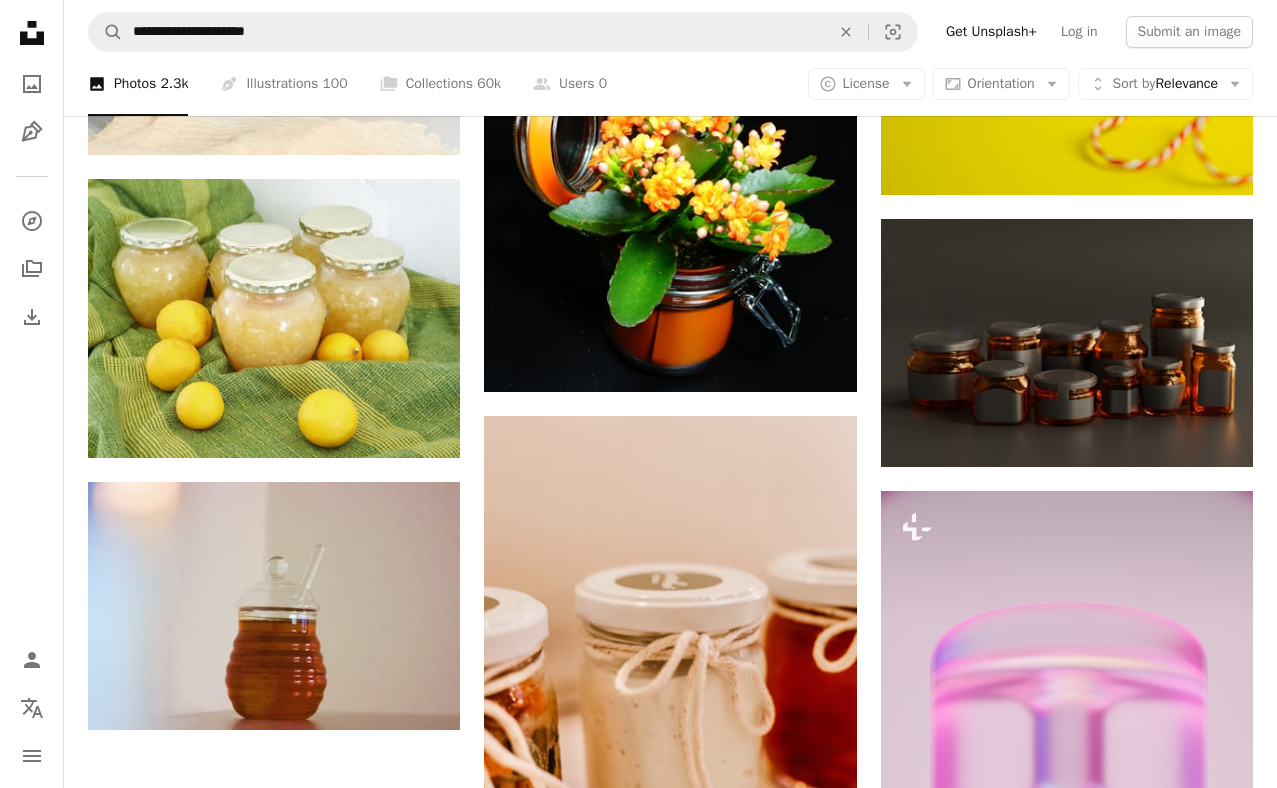 scroll, scrollTop: 2239, scrollLeft: 0, axis: vertical 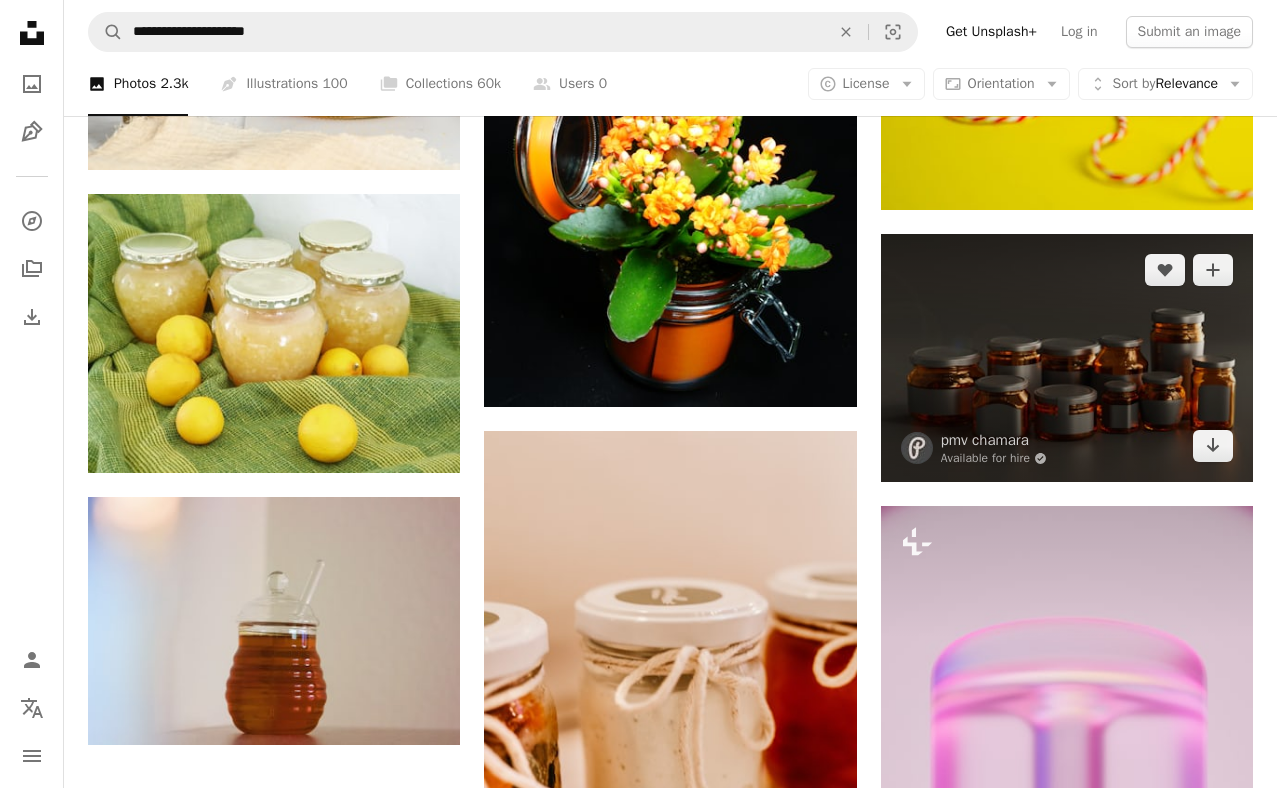 click at bounding box center (1067, 358) 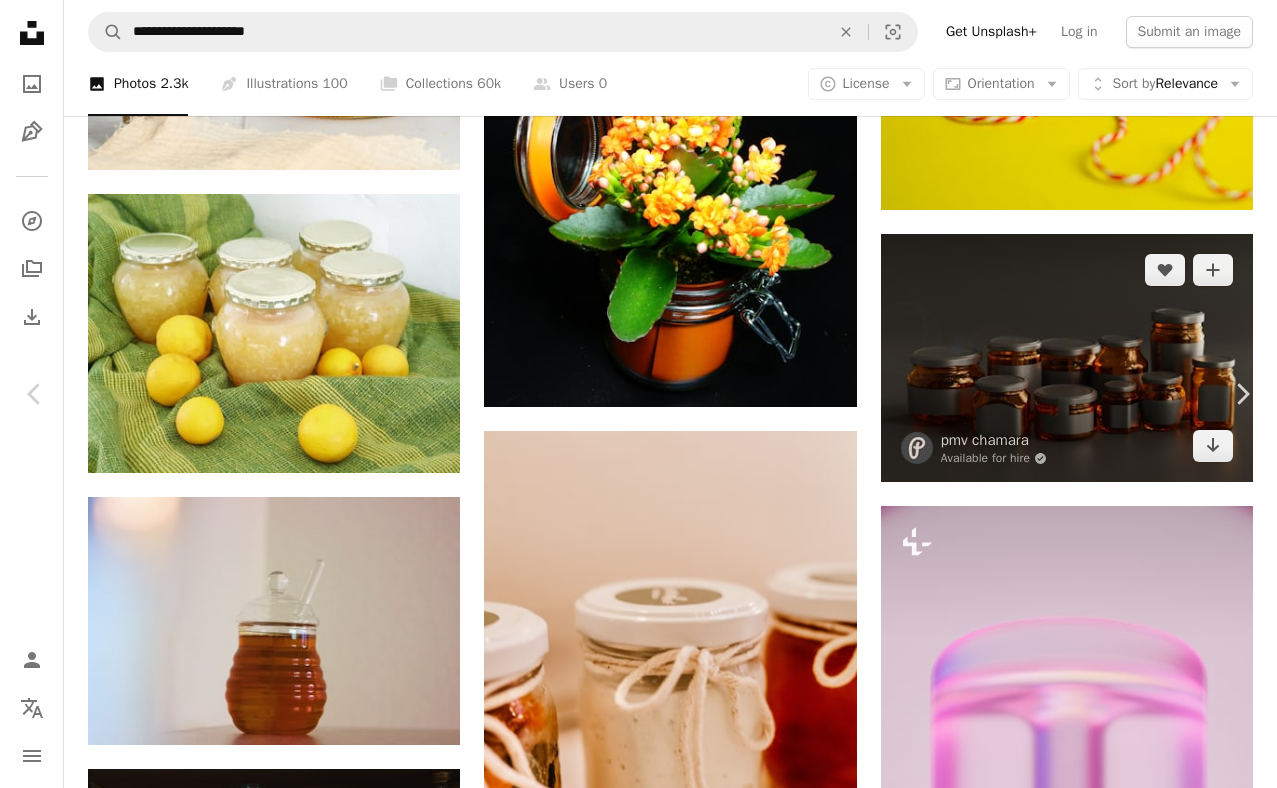 scroll, scrollTop: 0, scrollLeft: 0, axis: both 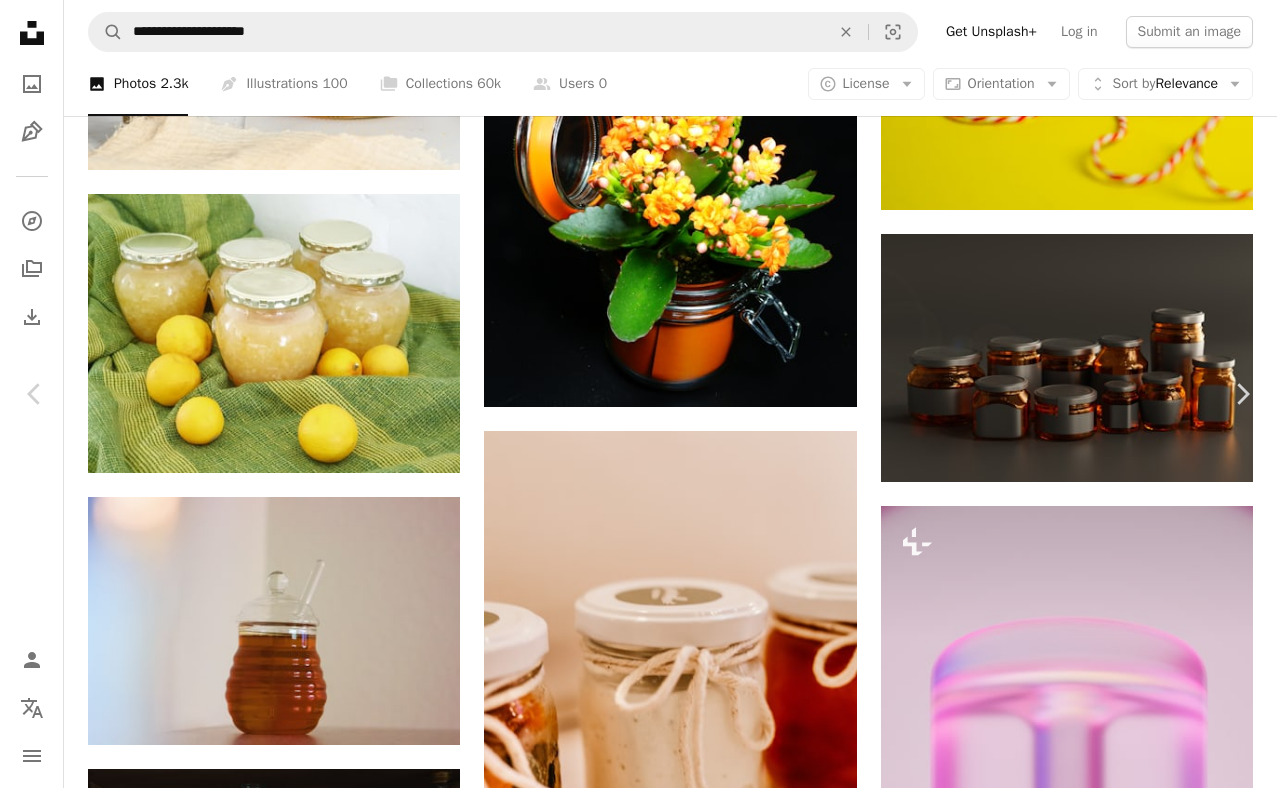 click on "An X shape" at bounding box center [20, 20] 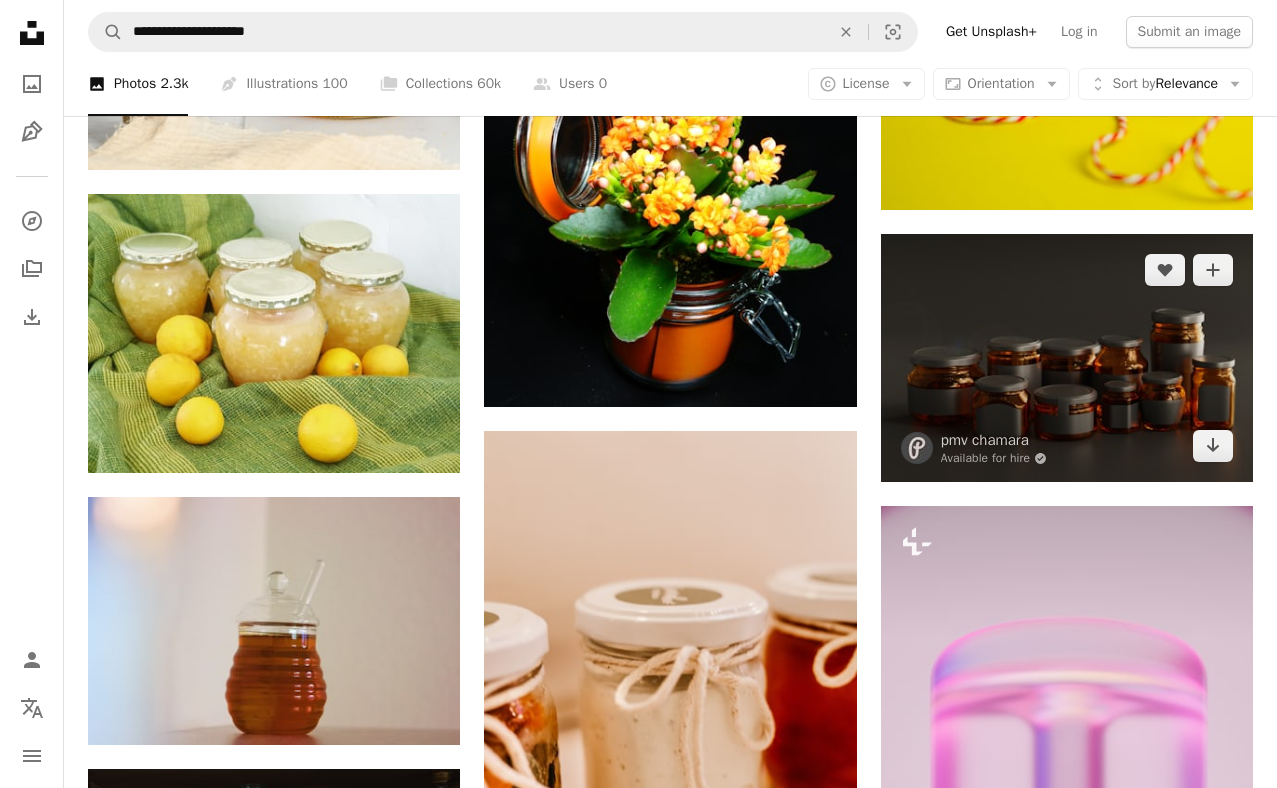 click at bounding box center (1067, 358) 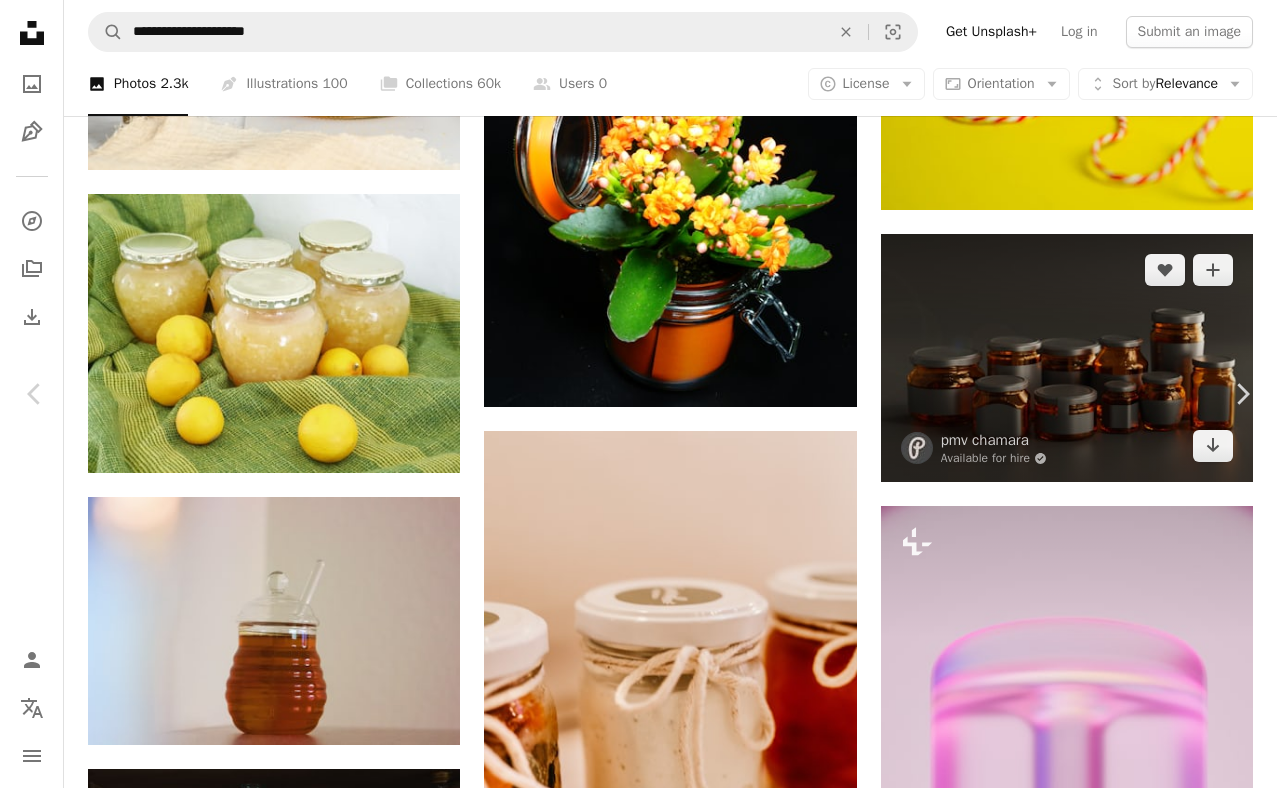 scroll, scrollTop: 272, scrollLeft: 0, axis: vertical 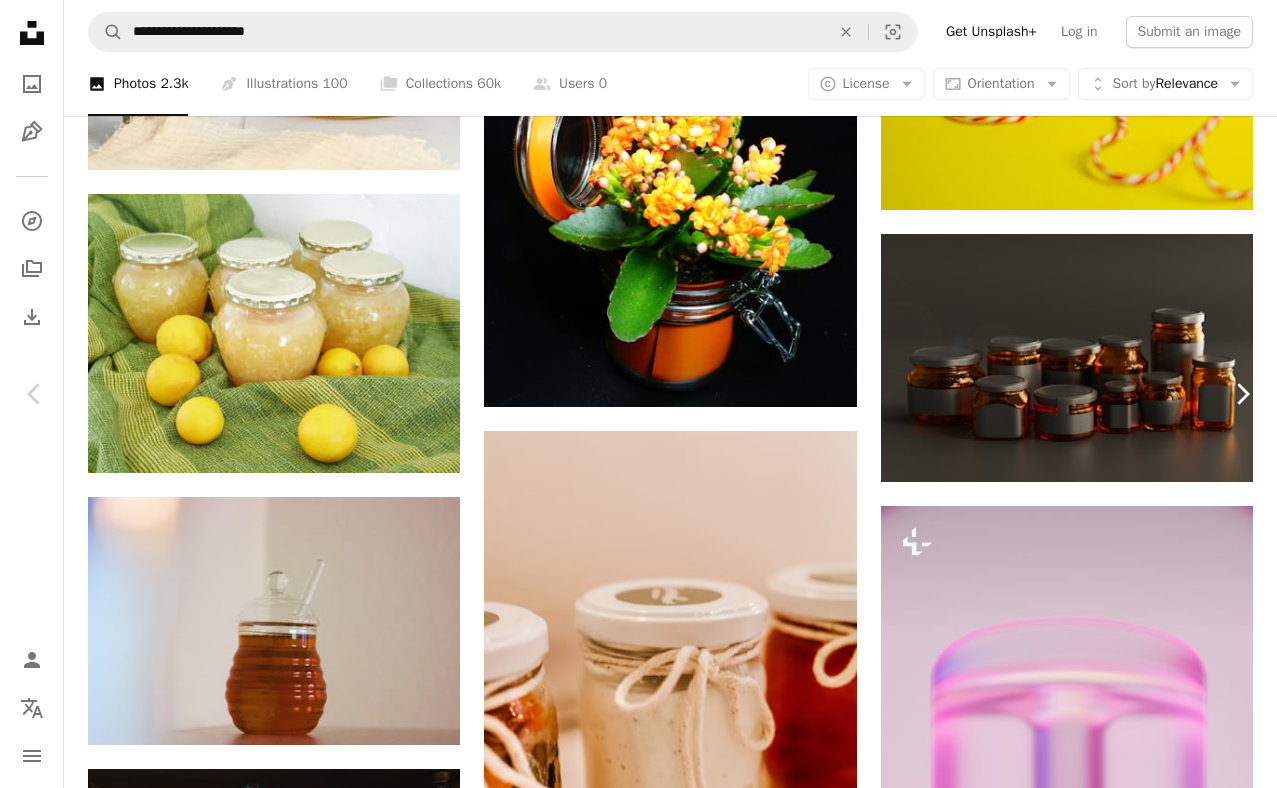 click on "Chevron right" at bounding box center (1242, 394) 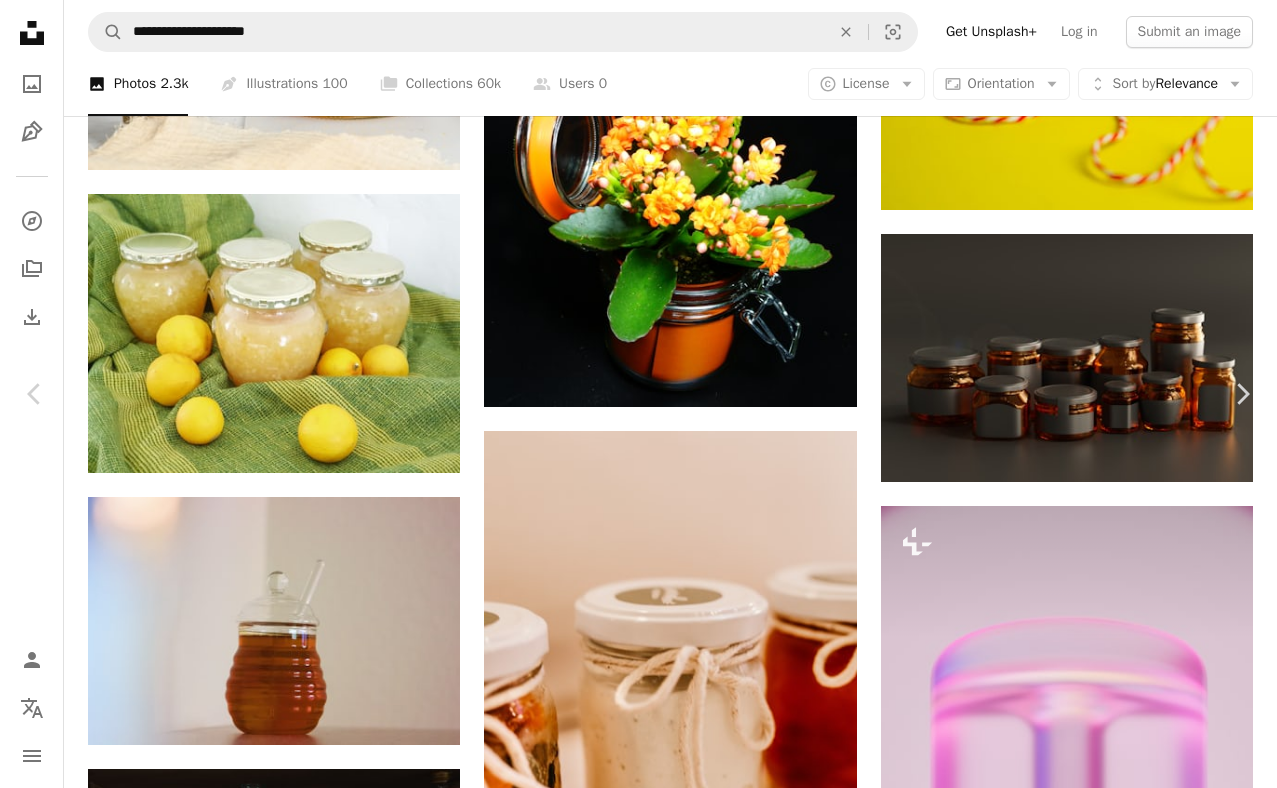 scroll, scrollTop: 0, scrollLeft: 0, axis: both 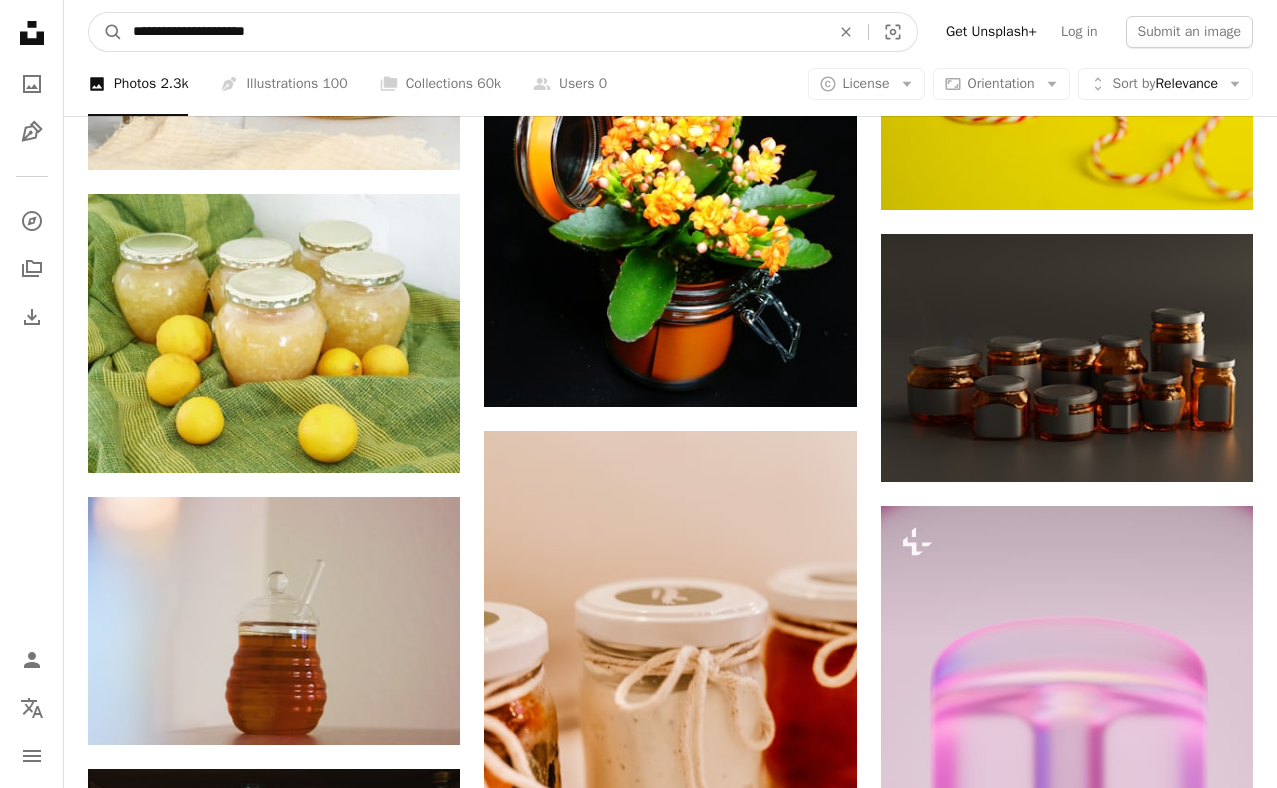 drag, startPoint x: 294, startPoint y: 31, endPoint x: -54, endPoint y: 30, distance: 348.00143 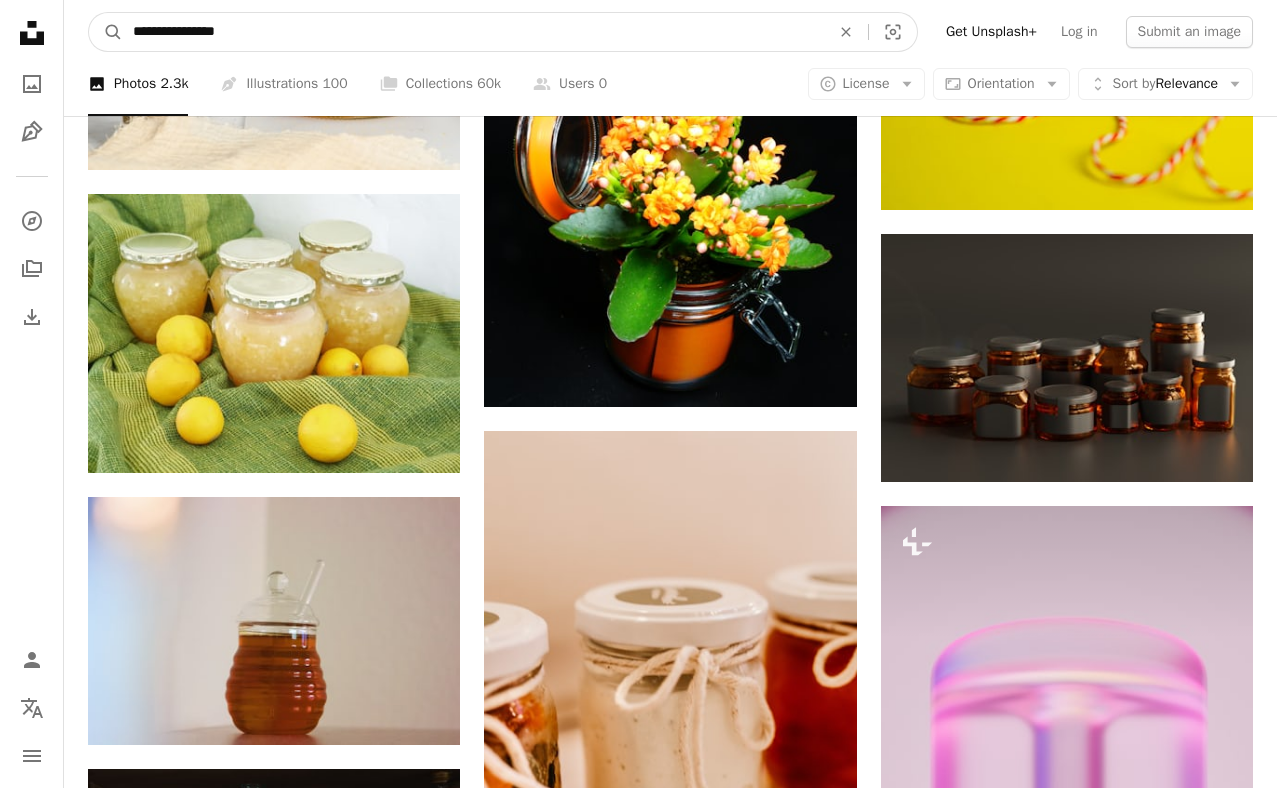 type on "**********" 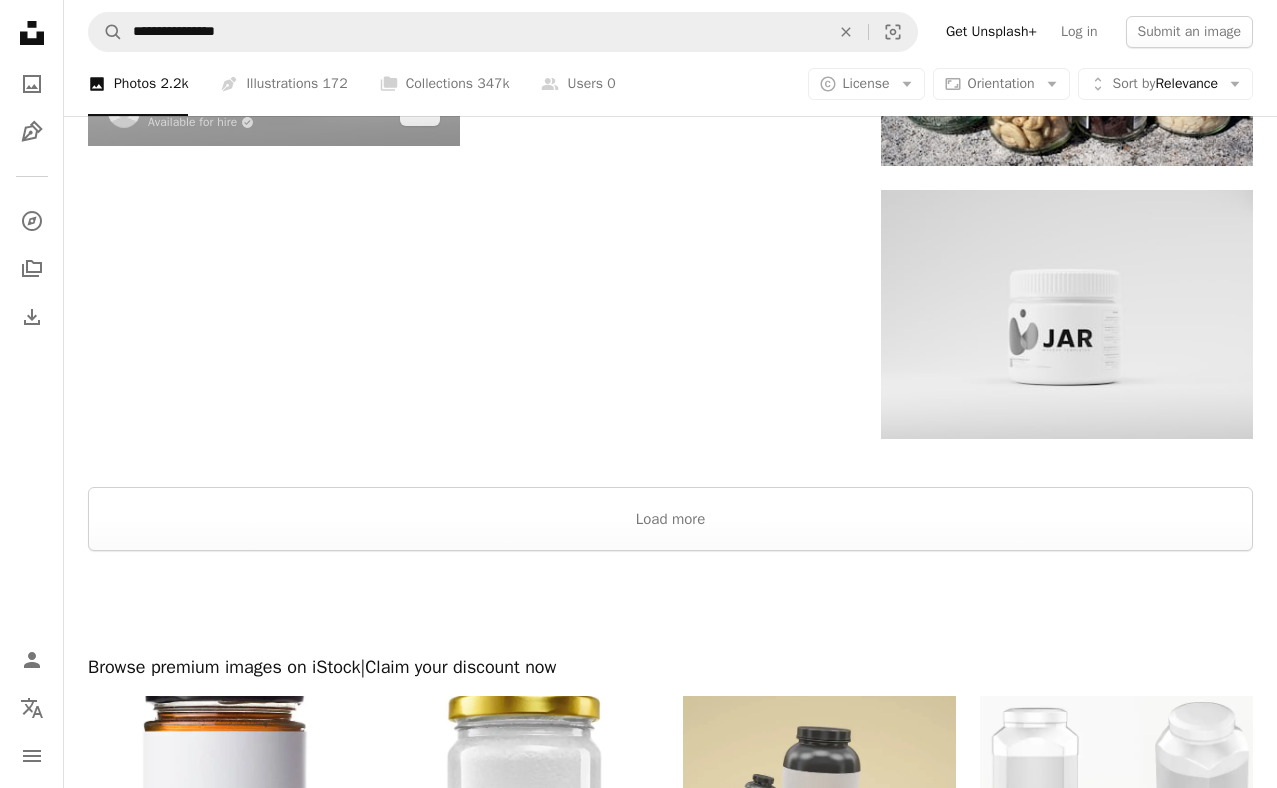 scroll, scrollTop: 2658, scrollLeft: 0, axis: vertical 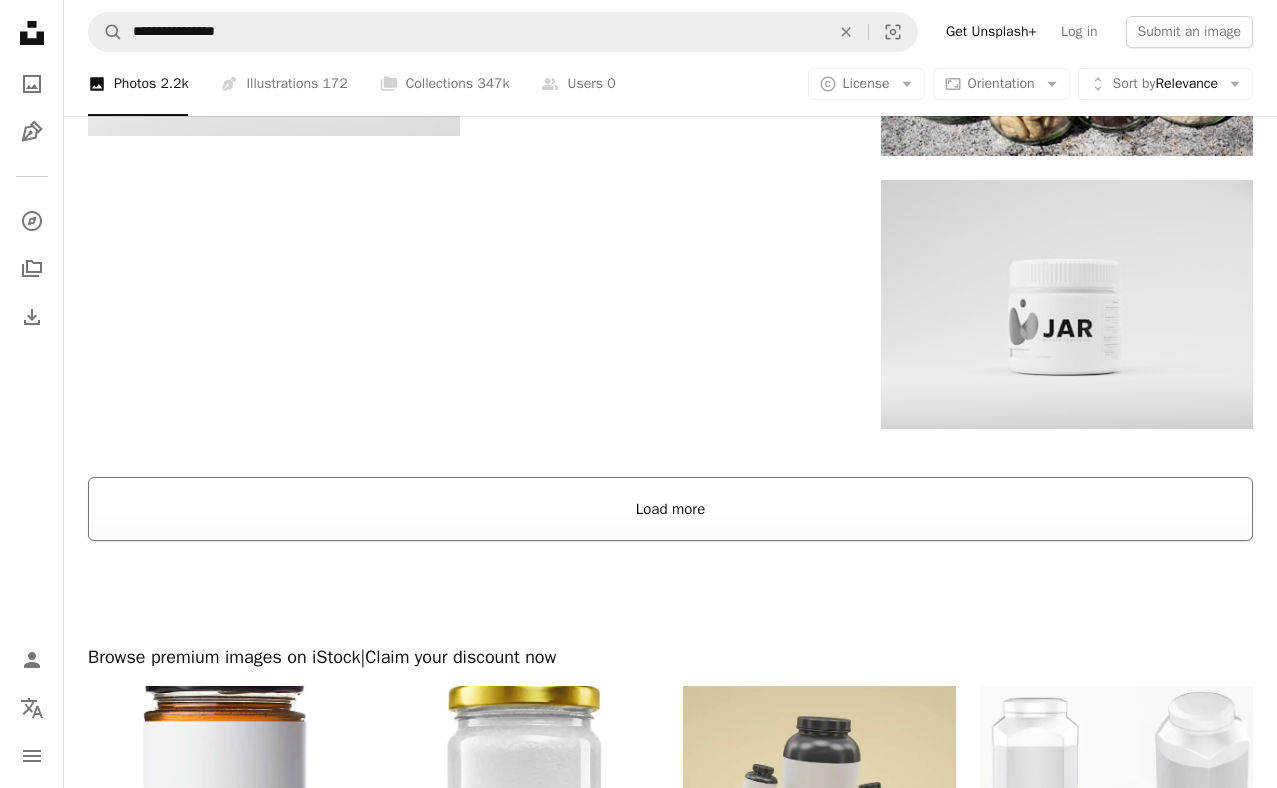 click on "Load more" at bounding box center (670, 509) 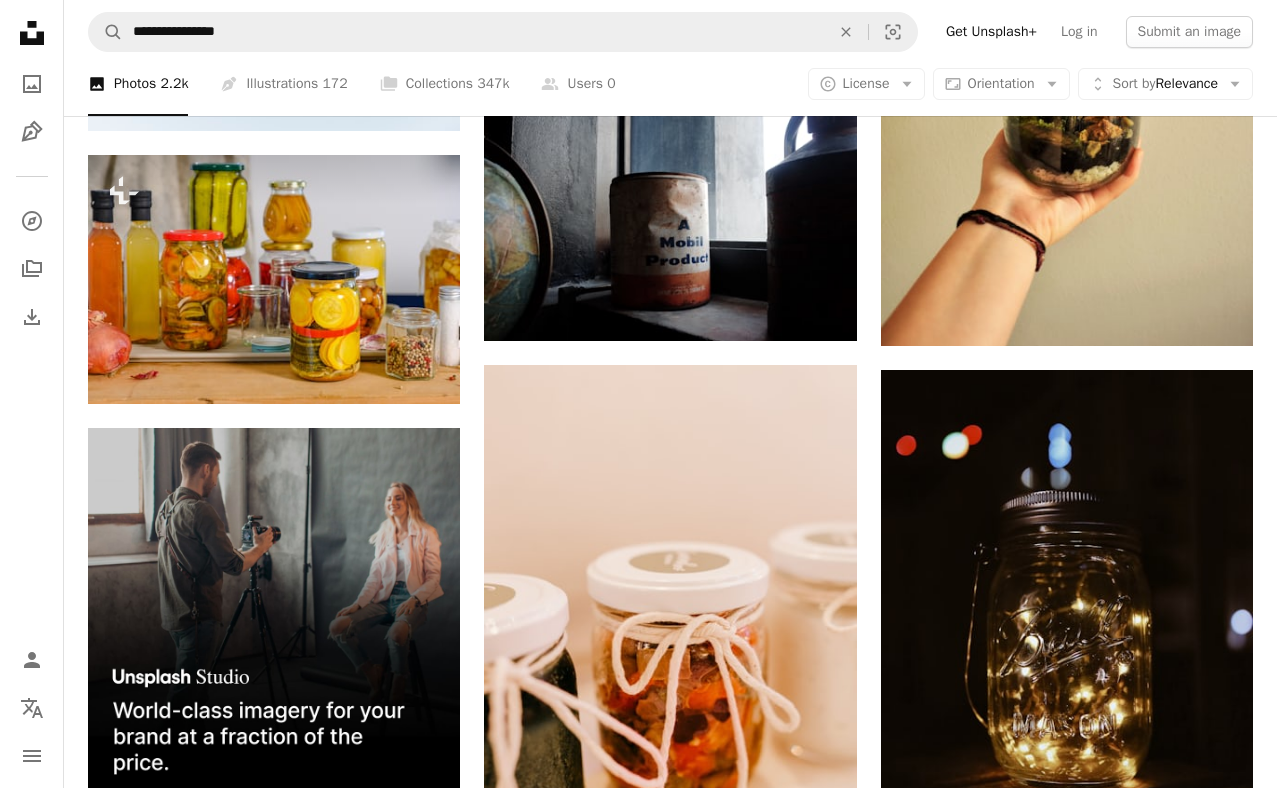 scroll, scrollTop: 3508, scrollLeft: 0, axis: vertical 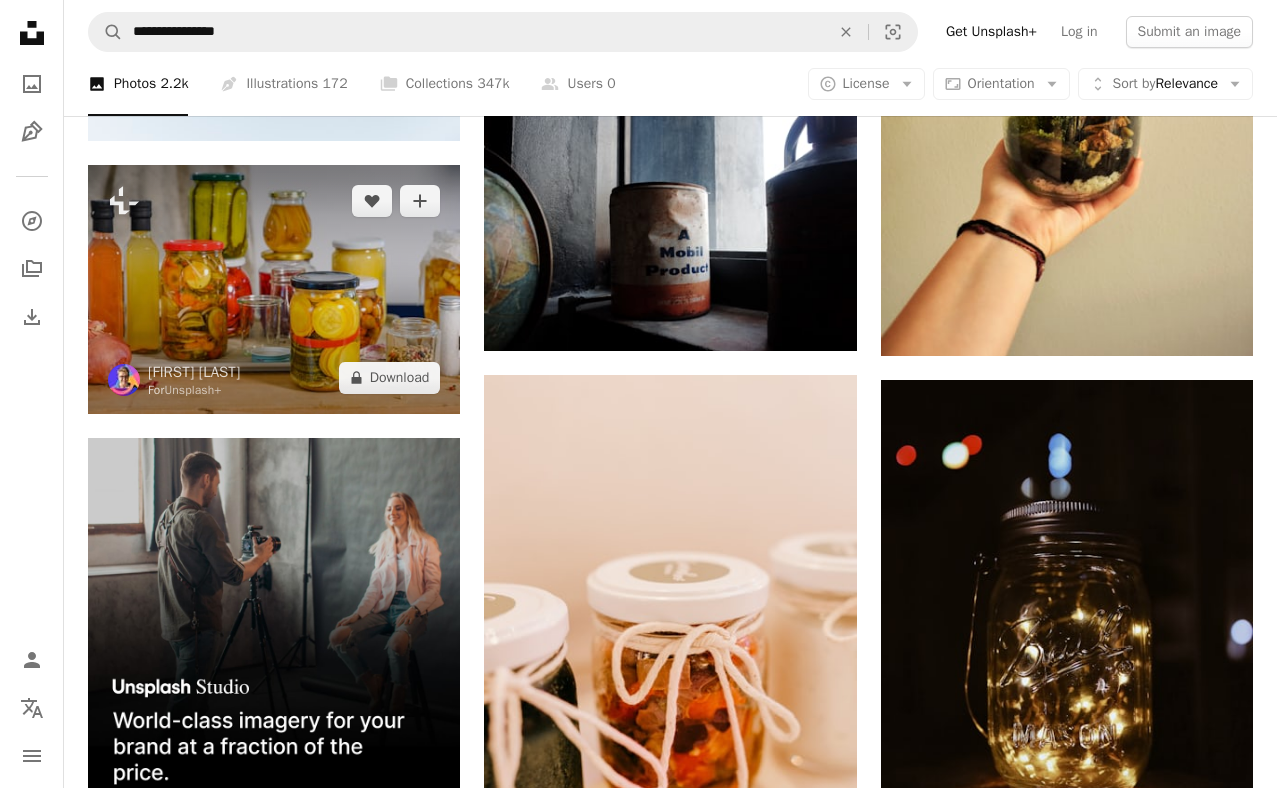 click at bounding box center [274, 289] 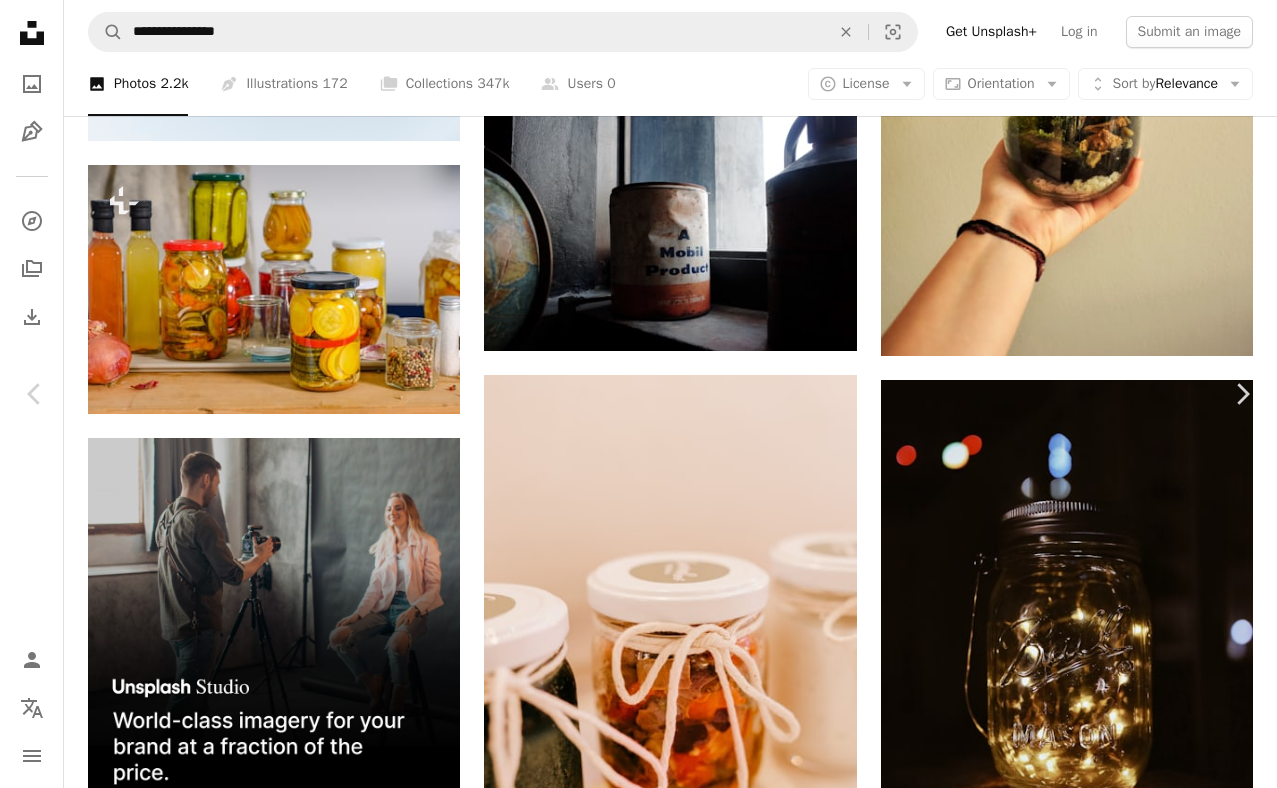 scroll, scrollTop: 598, scrollLeft: 0, axis: vertical 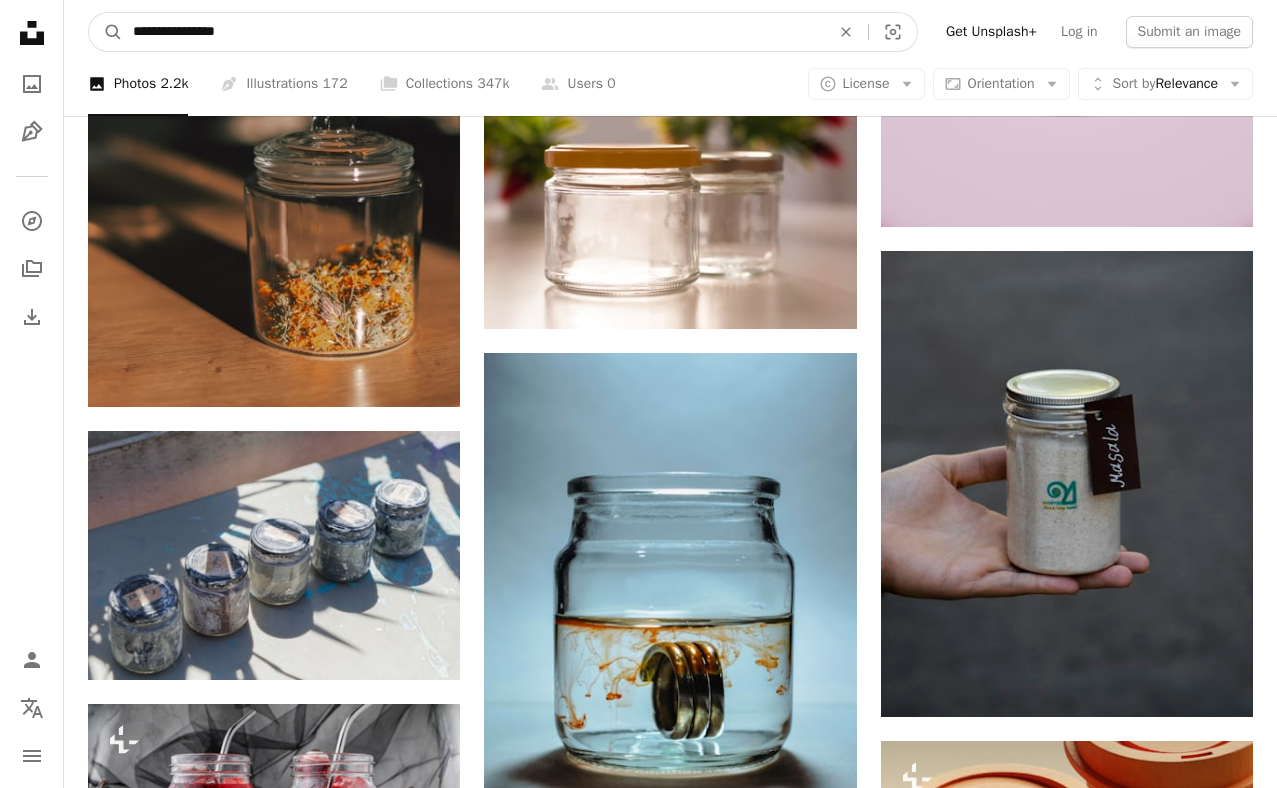 click on "**********" at bounding box center [473, 32] 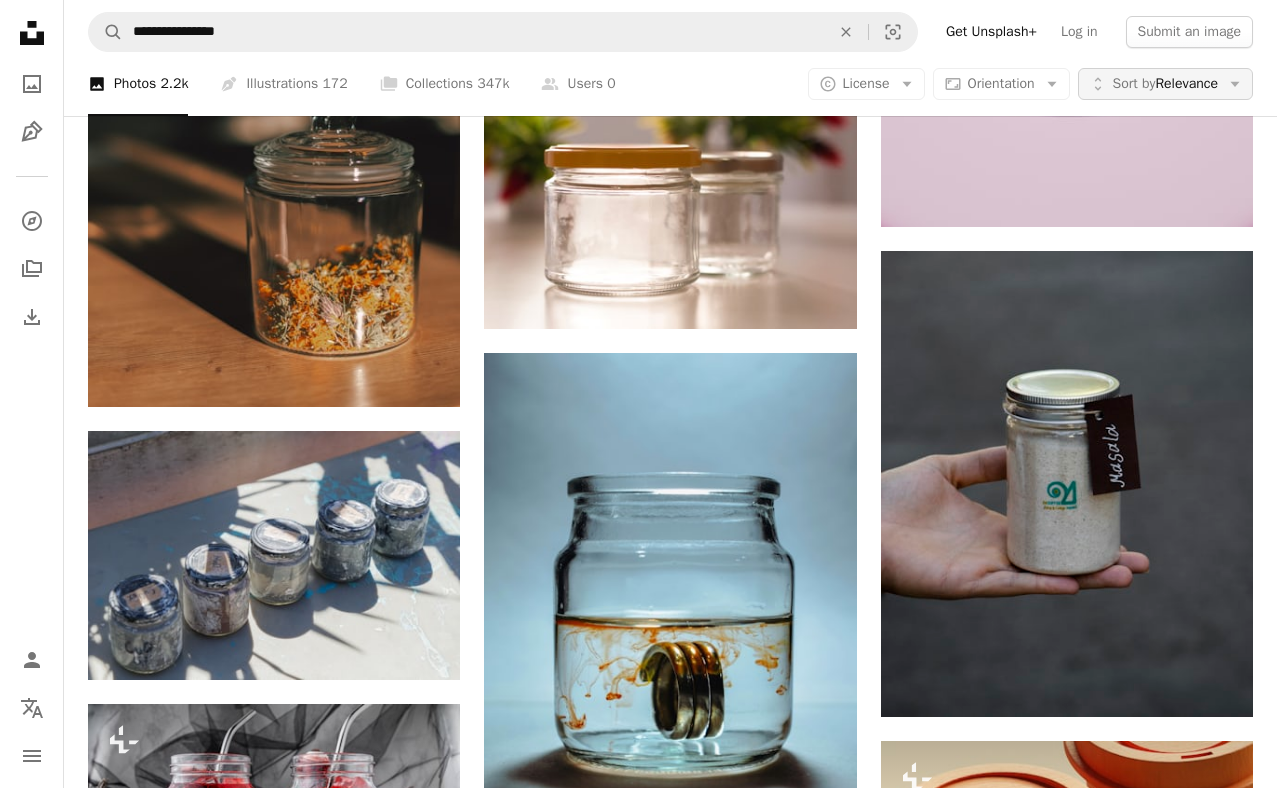 click on "Sort by  Relevance" at bounding box center (1165, 84) 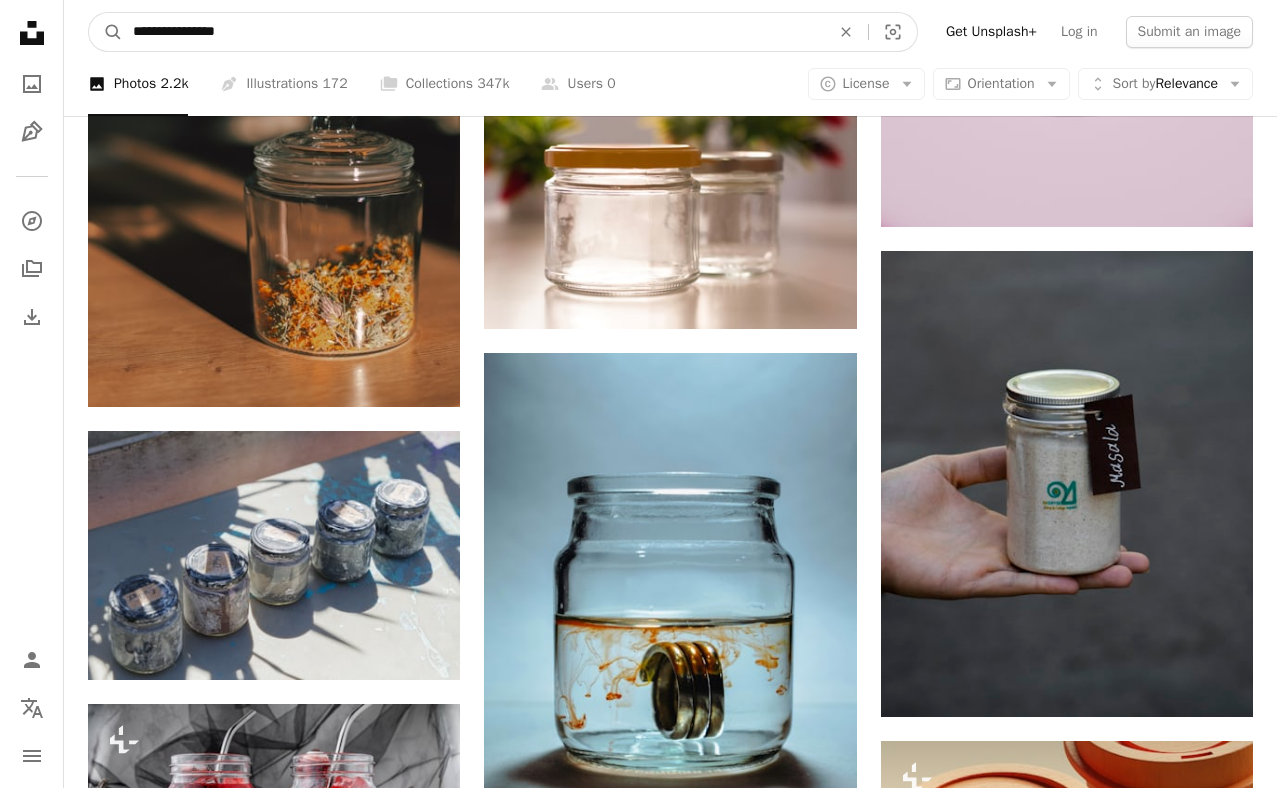 click on "**********" at bounding box center (473, 32) 